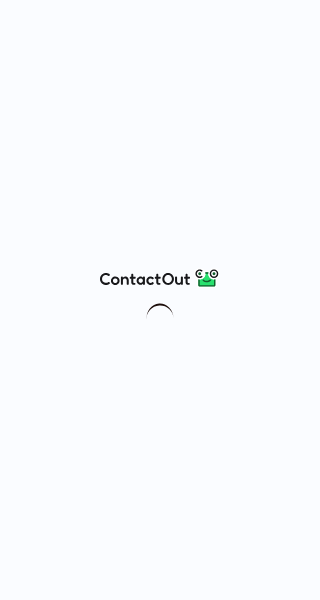 scroll, scrollTop: 0, scrollLeft: 0, axis: both 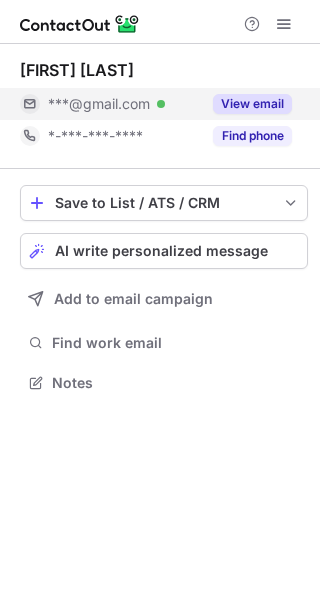 click on "View email" at bounding box center (252, 104) 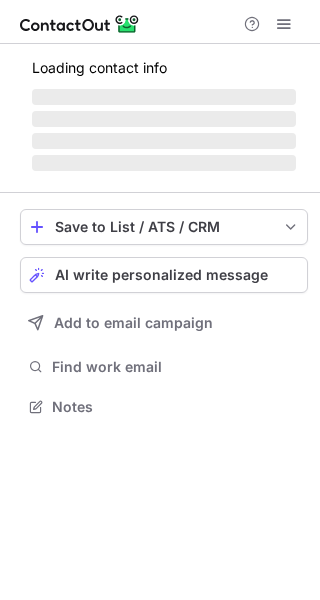 scroll, scrollTop: 0, scrollLeft: 0, axis: both 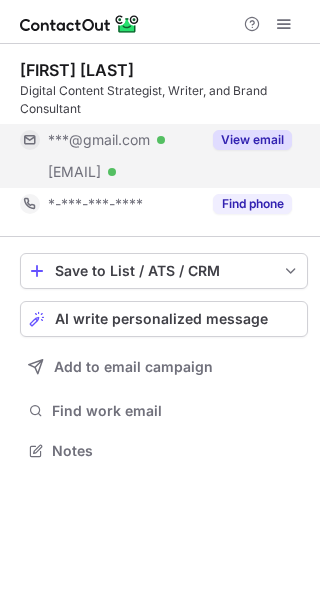 click on "View email" at bounding box center [252, 140] 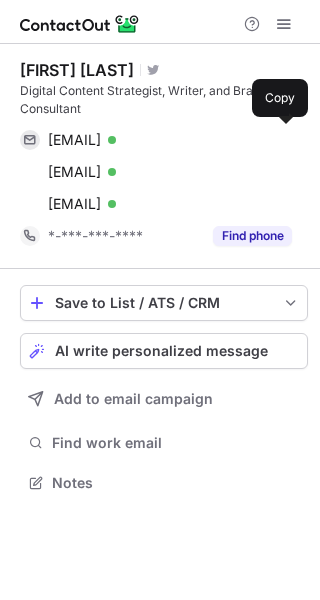 scroll, scrollTop: 10, scrollLeft: 10, axis: both 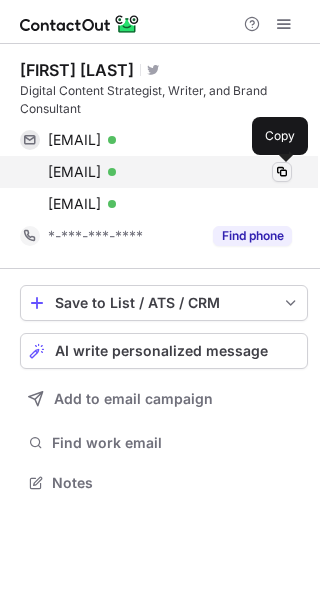 click at bounding box center (282, 172) 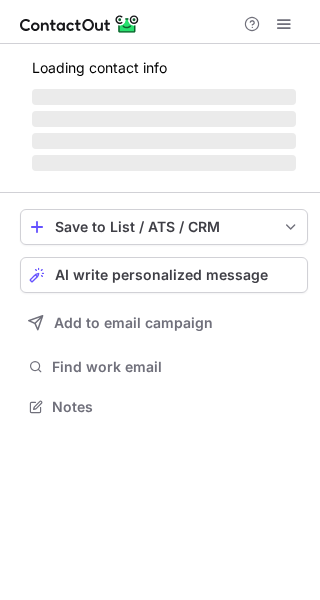 scroll, scrollTop: 0, scrollLeft: 0, axis: both 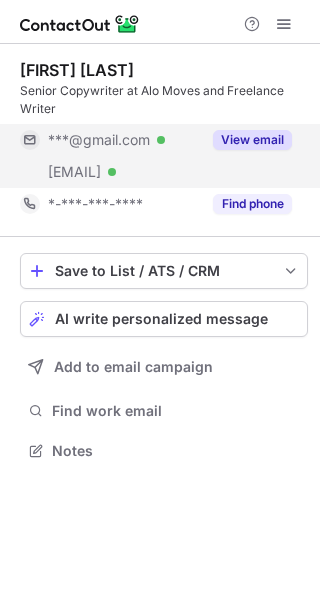 click on "View email" at bounding box center (252, 140) 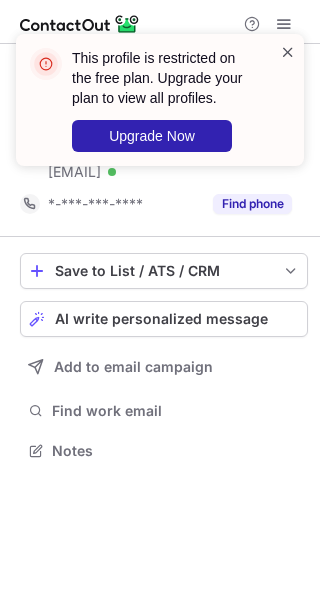 click at bounding box center (288, 52) 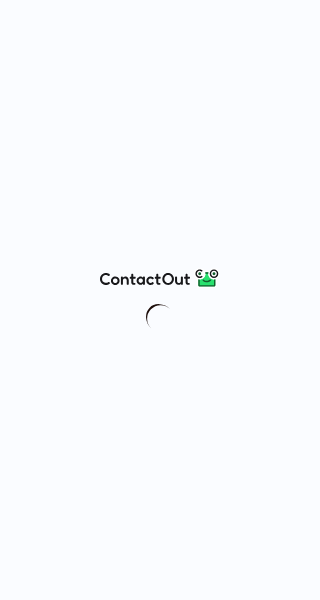scroll, scrollTop: 0, scrollLeft: 0, axis: both 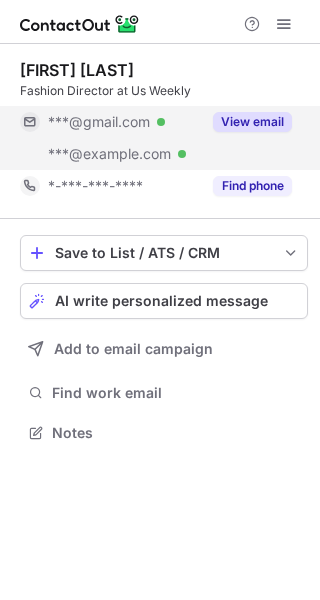 click on "View email" at bounding box center (252, 122) 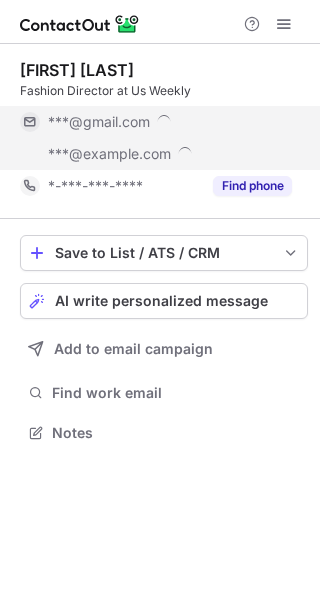 scroll, scrollTop: 10, scrollLeft: 10, axis: both 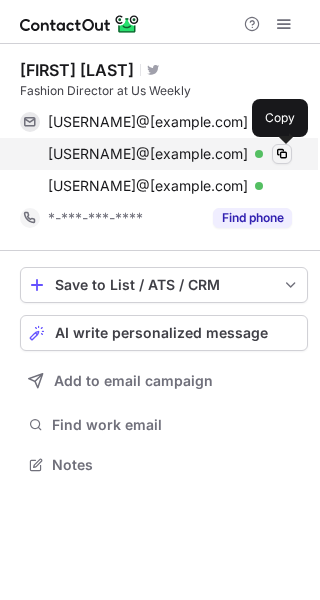 click at bounding box center [282, 154] 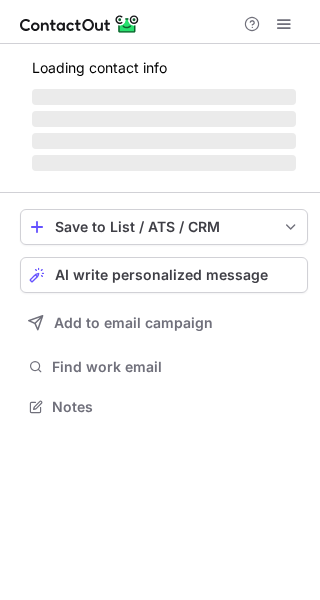 scroll, scrollTop: 0, scrollLeft: 0, axis: both 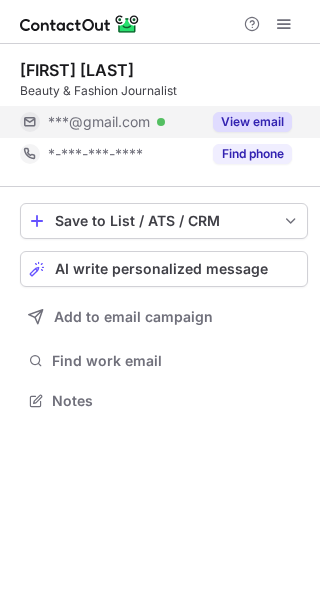 click on "View email" at bounding box center (252, 122) 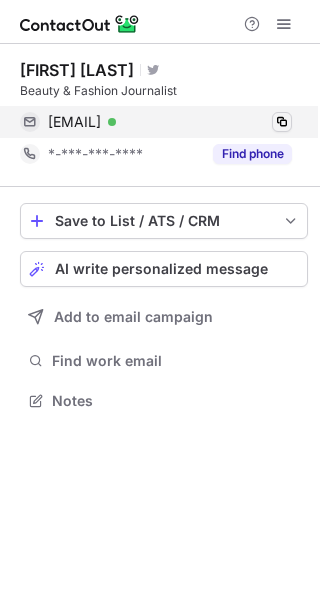 click at bounding box center [282, 122] 